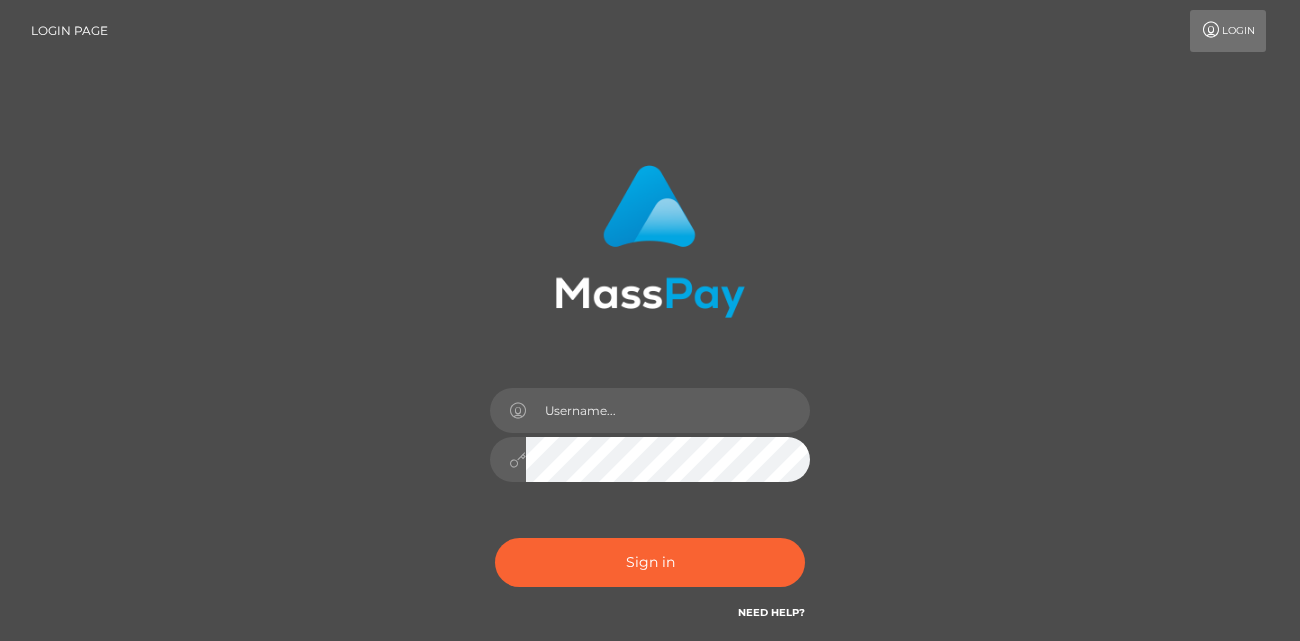 scroll, scrollTop: 0, scrollLeft: 0, axis: both 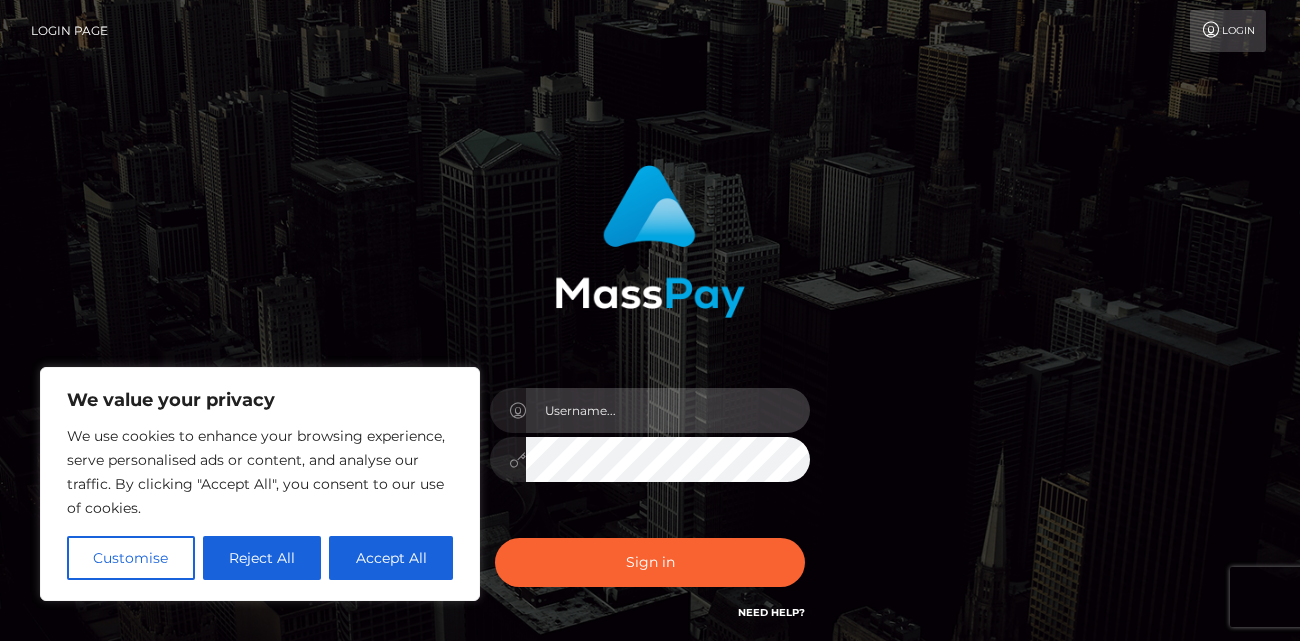 click at bounding box center (668, 410) 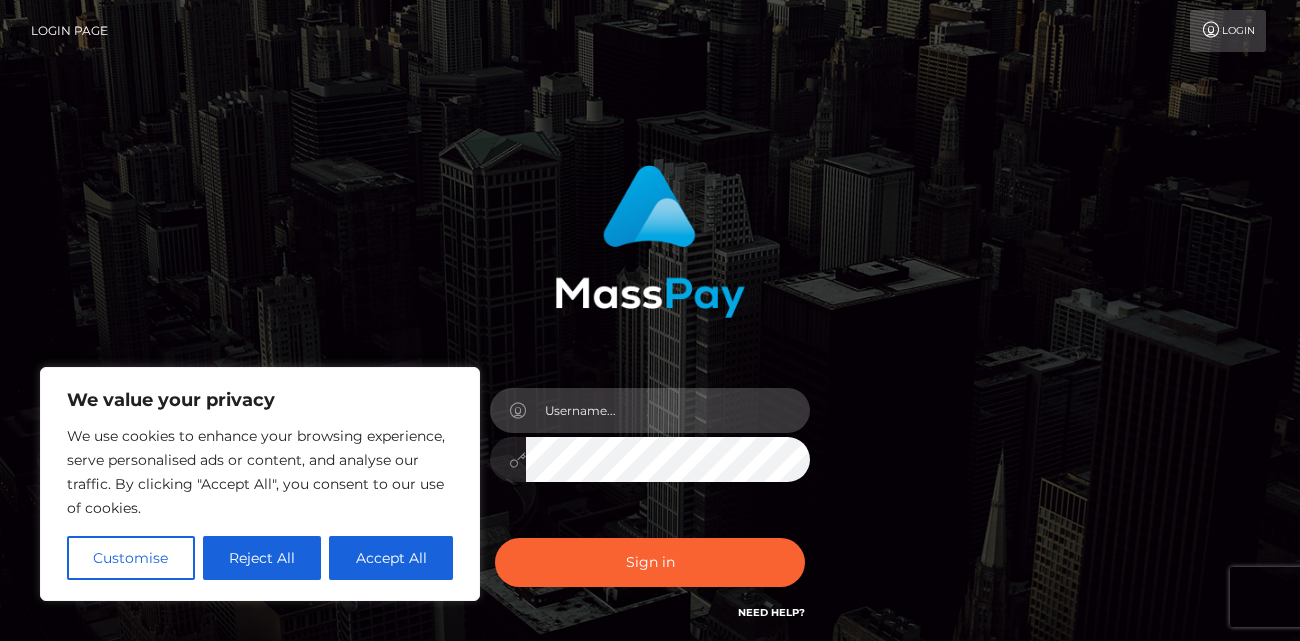 click at bounding box center [668, 410] 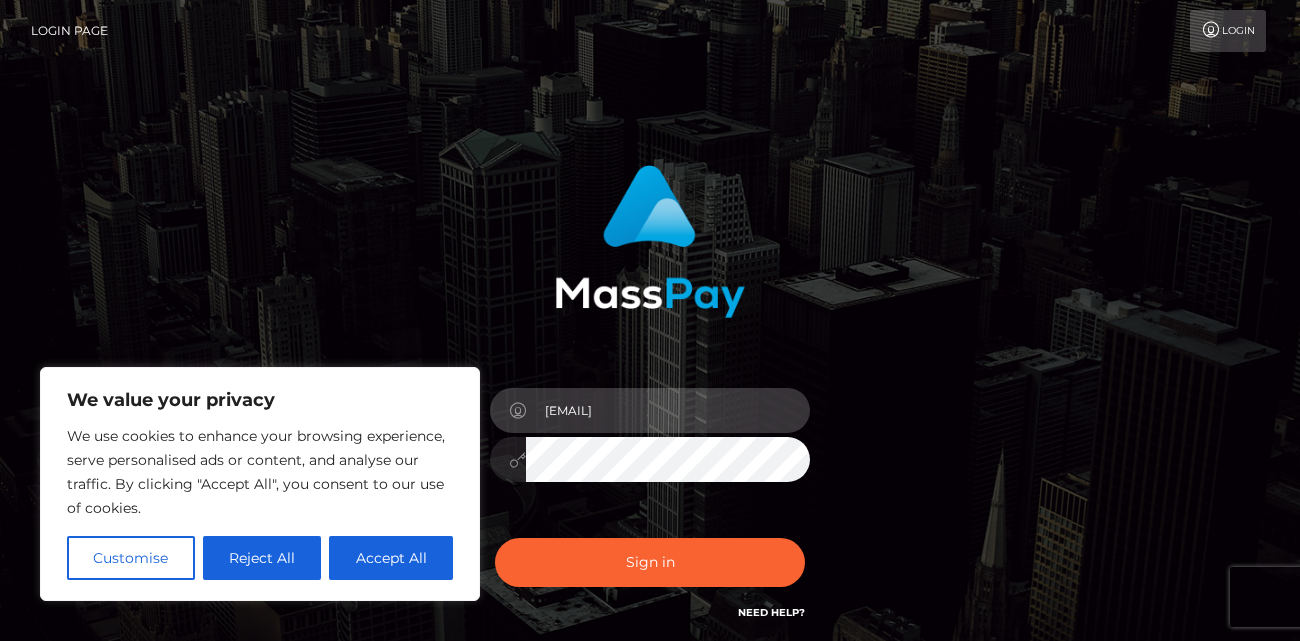 type on "dani_waft@hotmail.com" 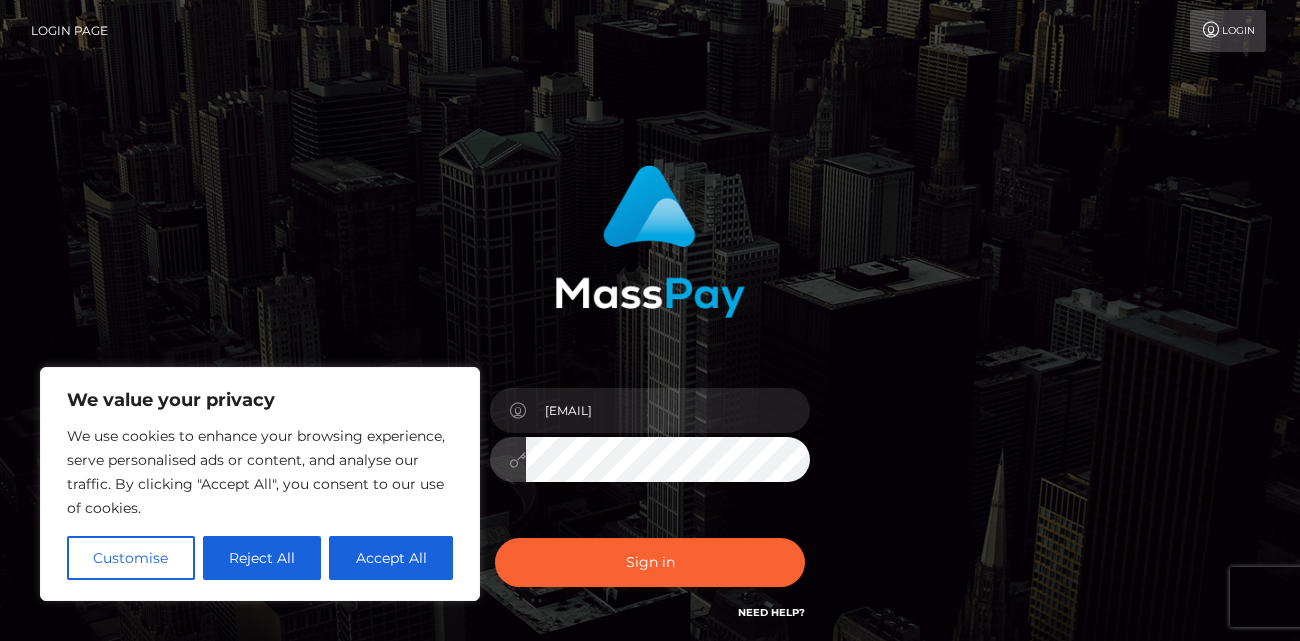 click on "Sign in" at bounding box center [650, 562] 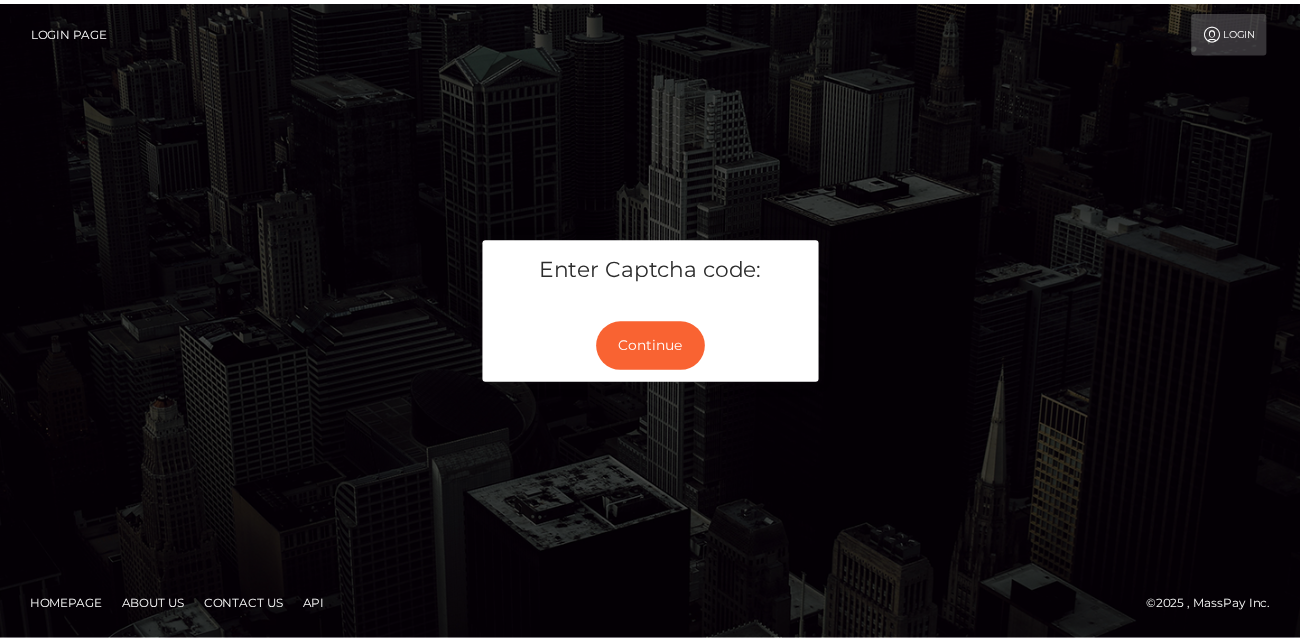 scroll, scrollTop: 0, scrollLeft: 0, axis: both 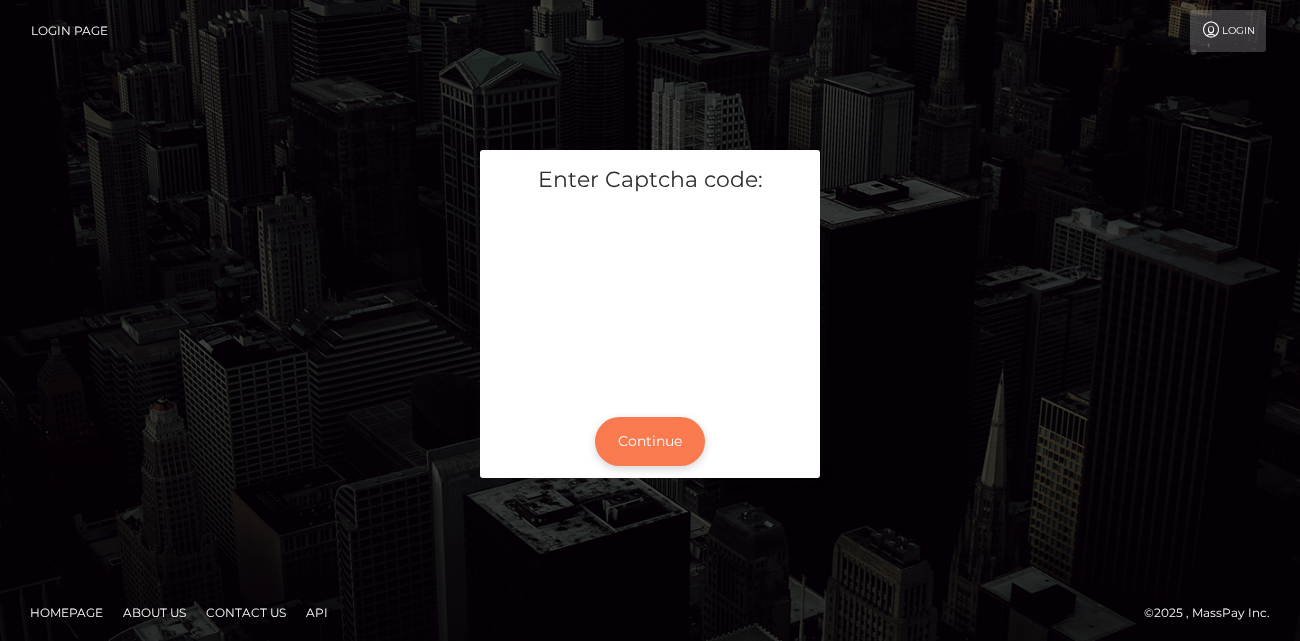 click on "Continue" at bounding box center (650, 441) 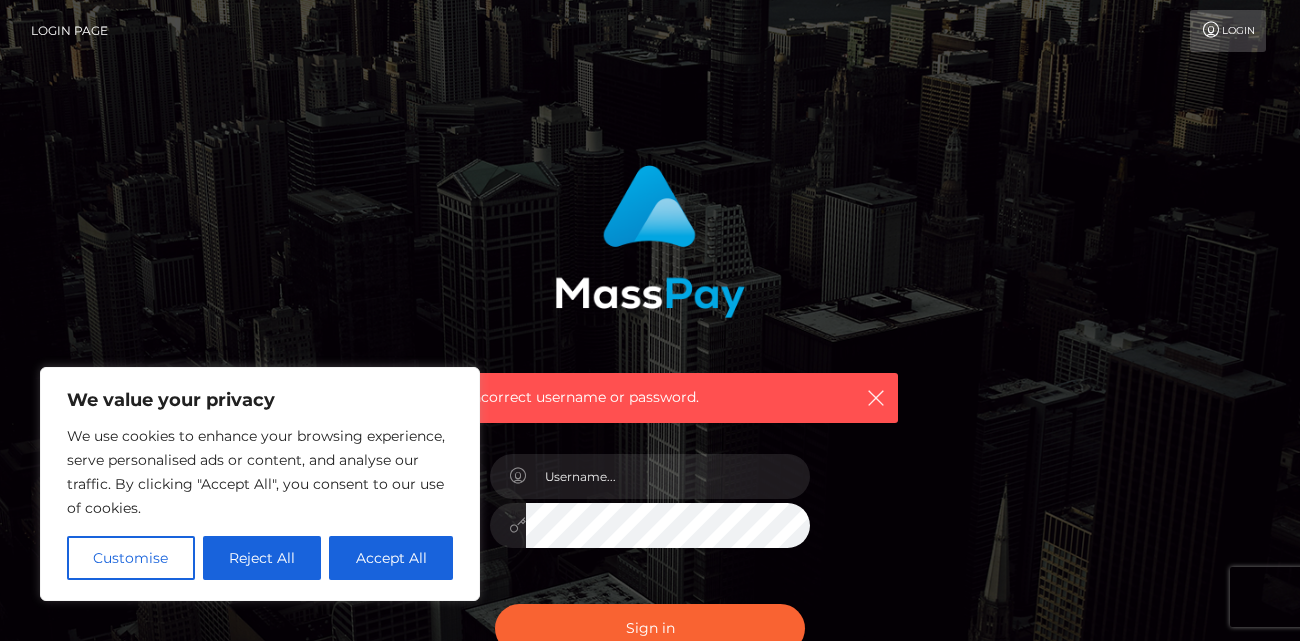 scroll, scrollTop: 0, scrollLeft: 0, axis: both 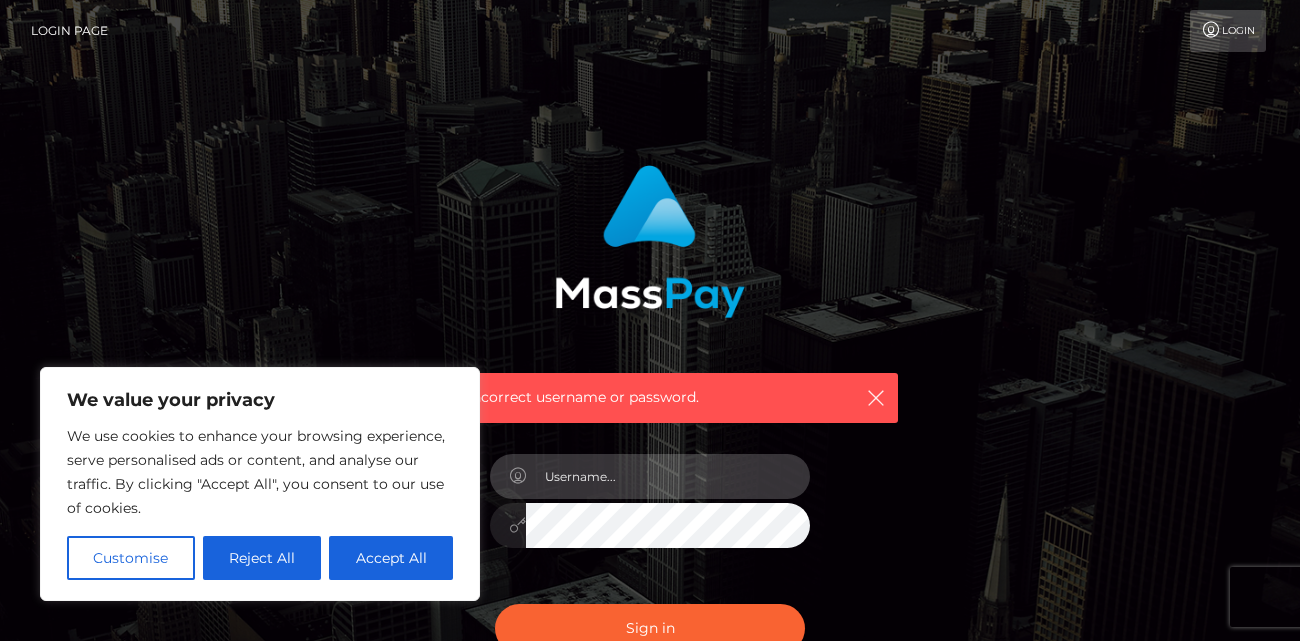 click at bounding box center [668, 476] 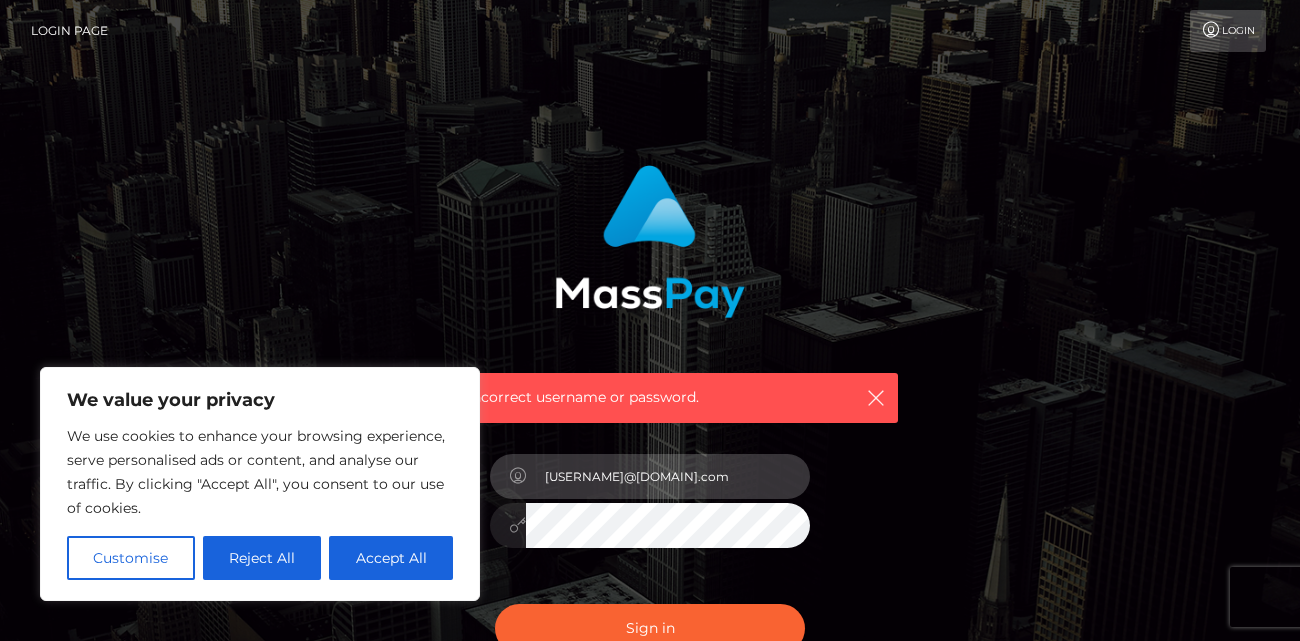 type on "dani_waft@hotmail.com" 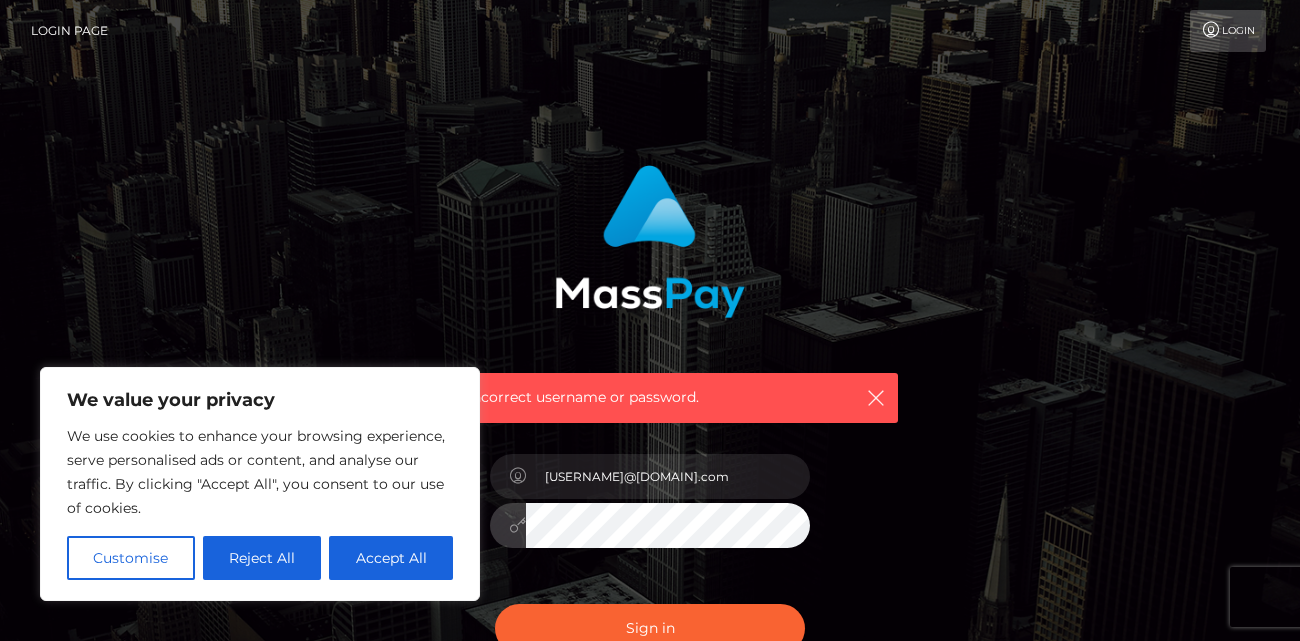 click on "Sign in" at bounding box center [650, 628] 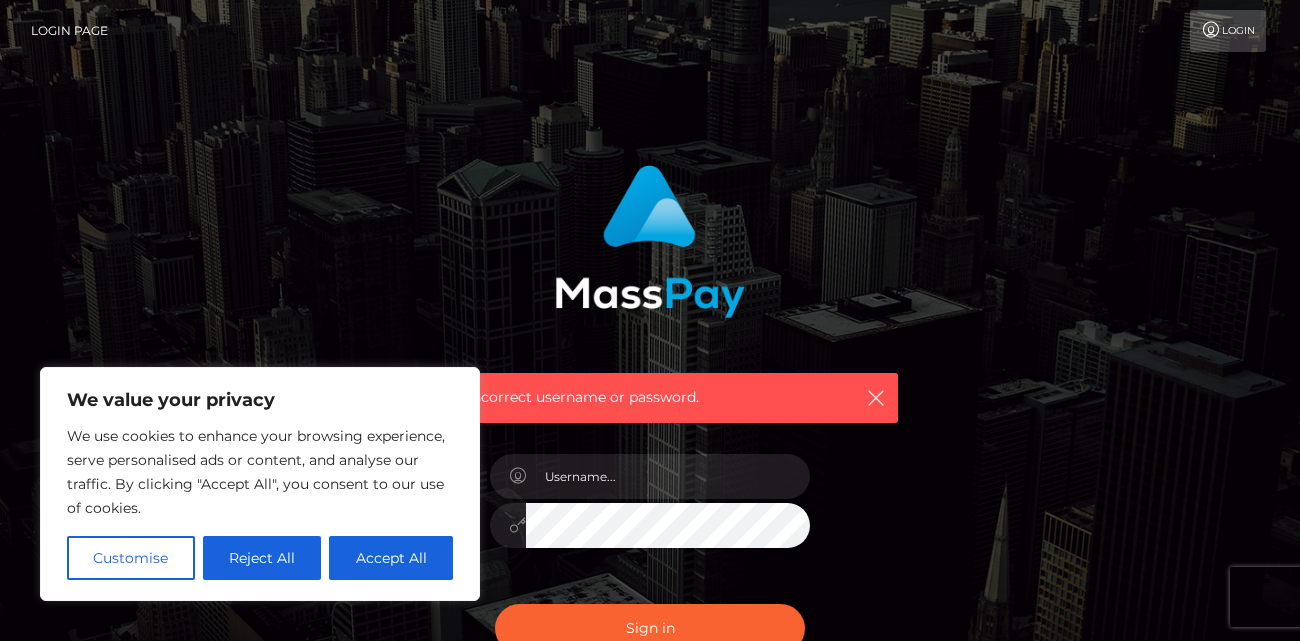 scroll, scrollTop: 0, scrollLeft: 0, axis: both 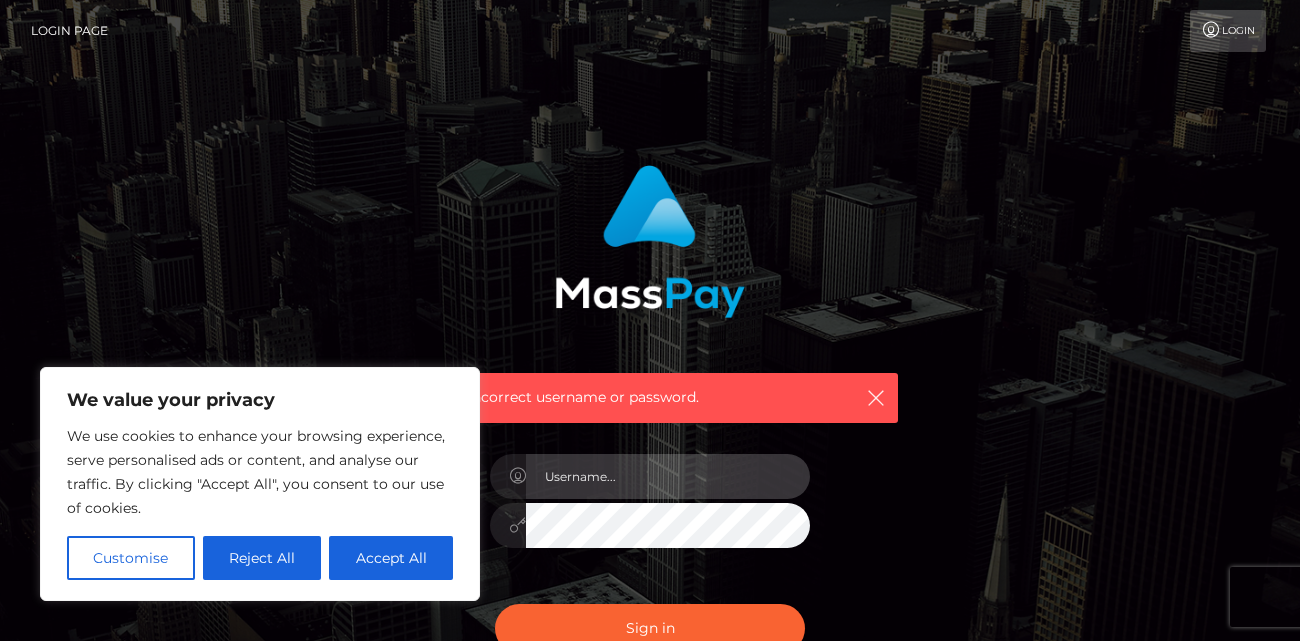 click at bounding box center (668, 476) 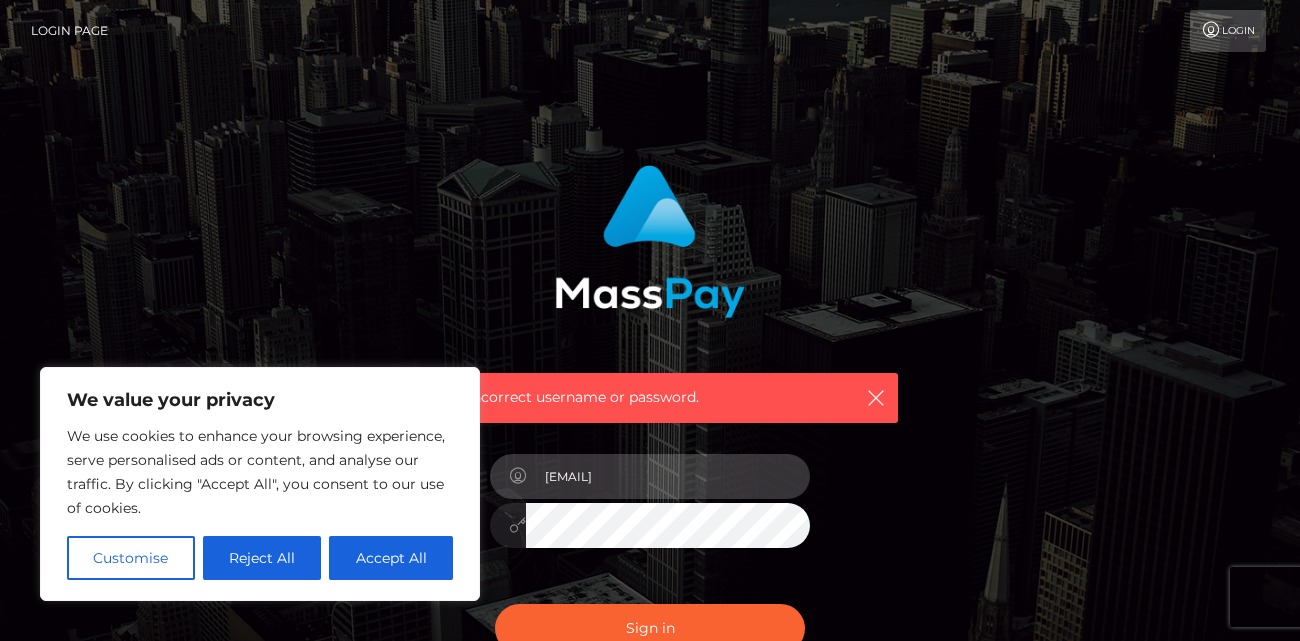 type on "dani_waft@hotmail.com" 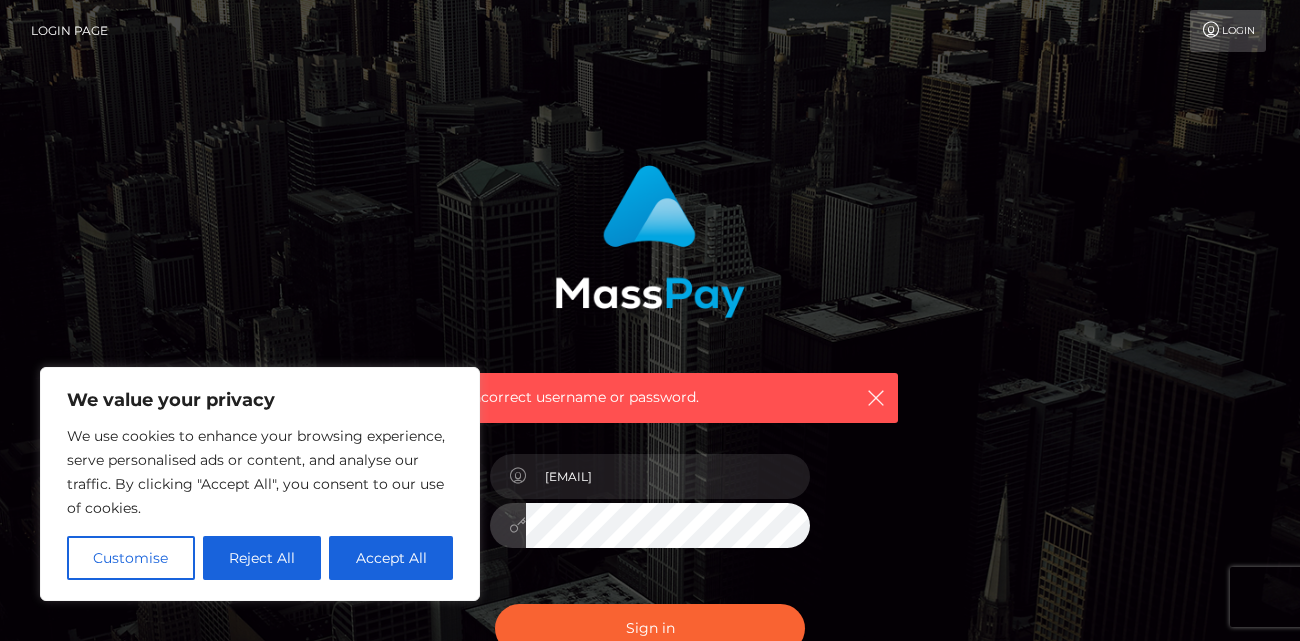 click on "Sign in" at bounding box center (650, 628) 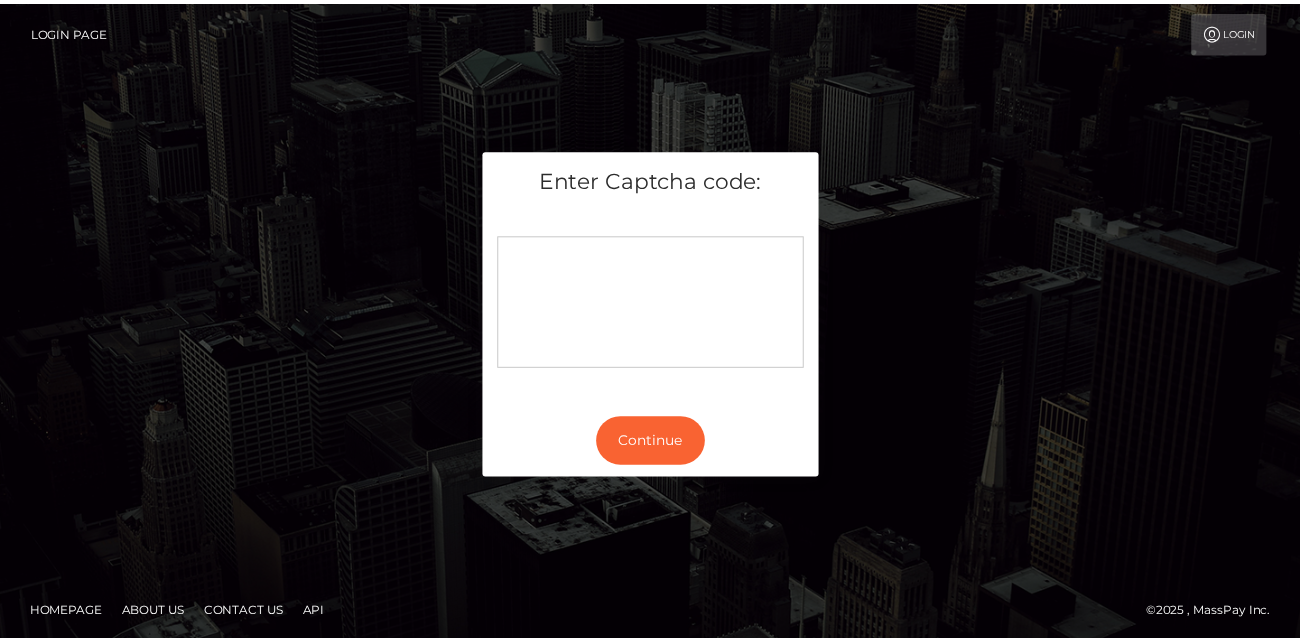 scroll, scrollTop: 0, scrollLeft: 0, axis: both 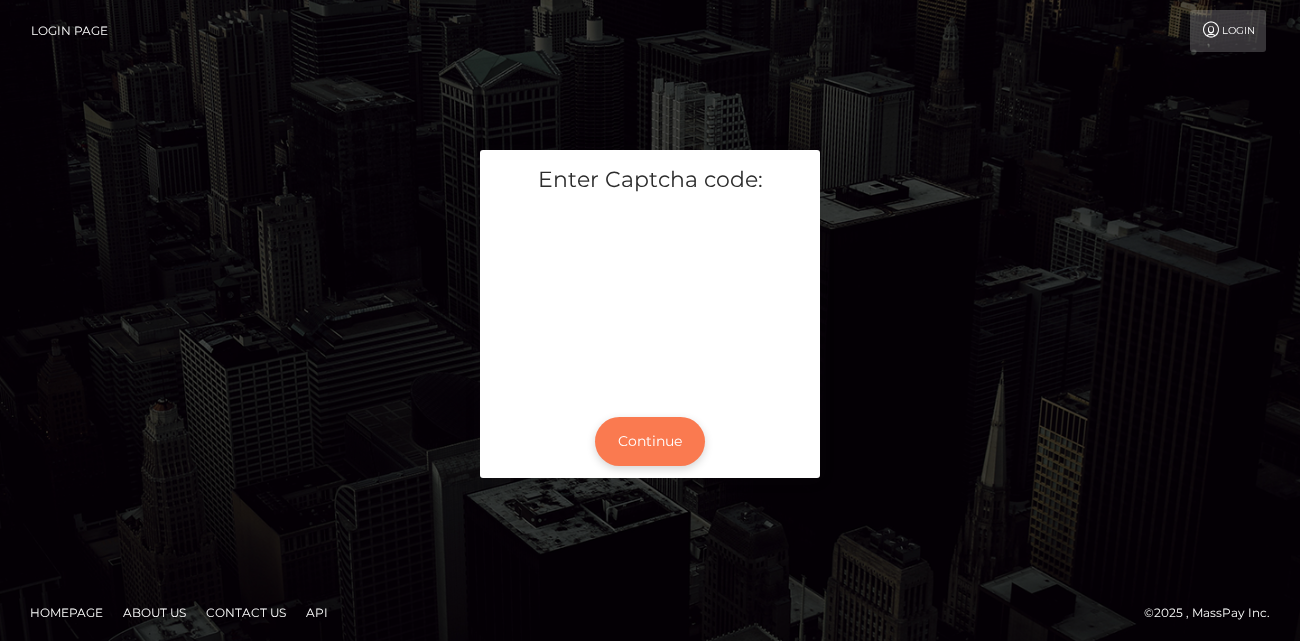 click on "Continue" at bounding box center (650, 441) 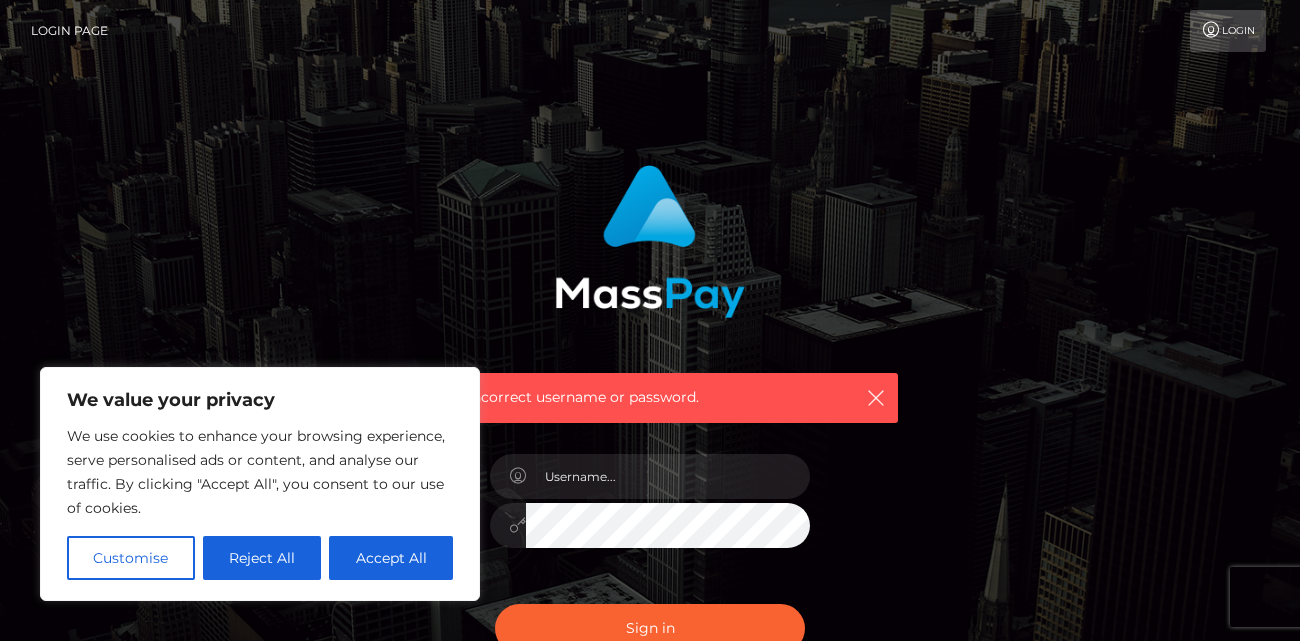 scroll, scrollTop: 0, scrollLeft: 0, axis: both 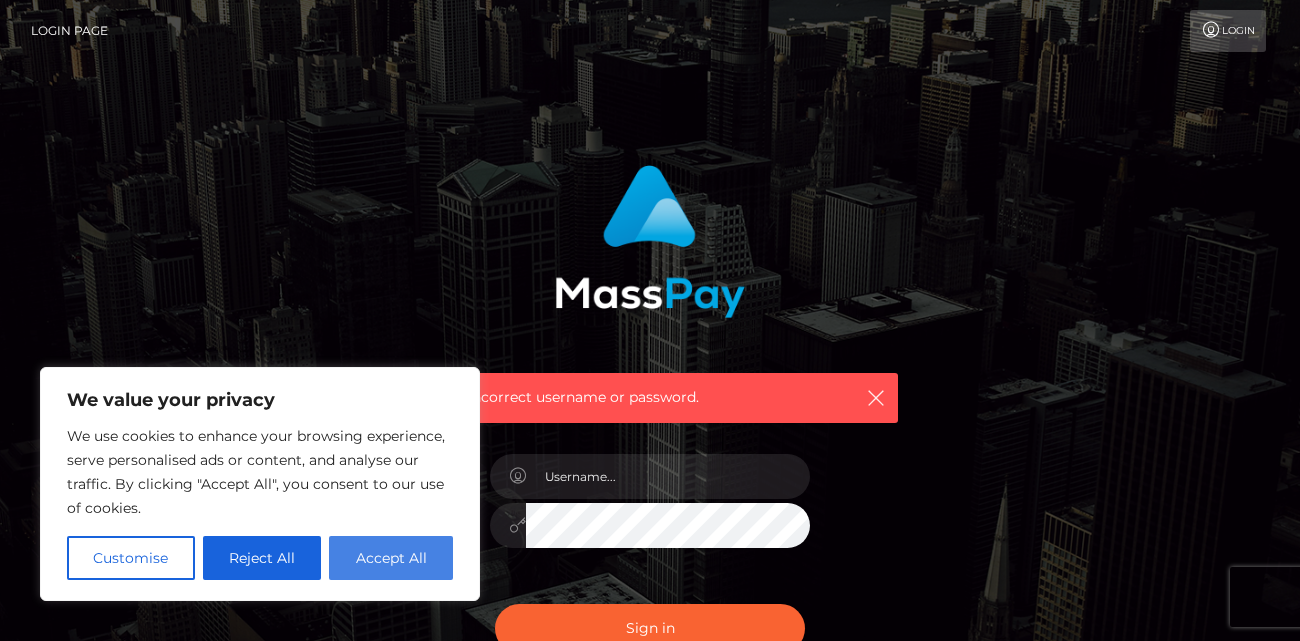 click on "Accept All" at bounding box center (391, 558) 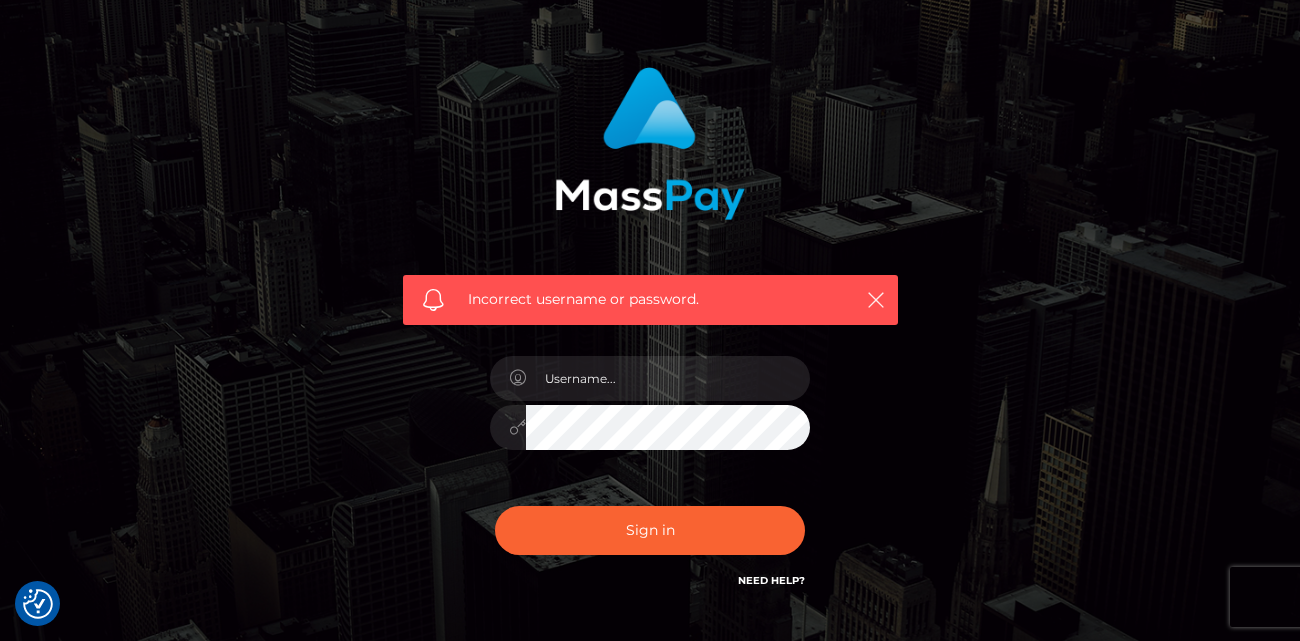 scroll, scrollTop: 0, scrollLeft: 0, axis: both 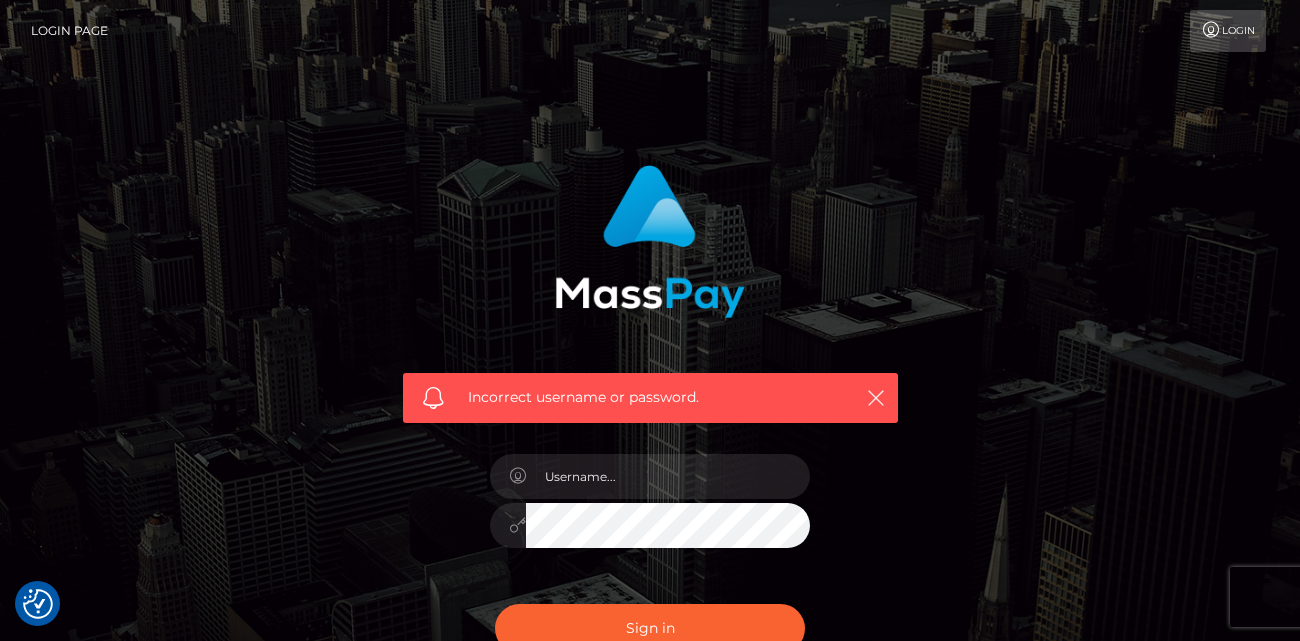 click on "Login" at bounding box center (1228, 31) 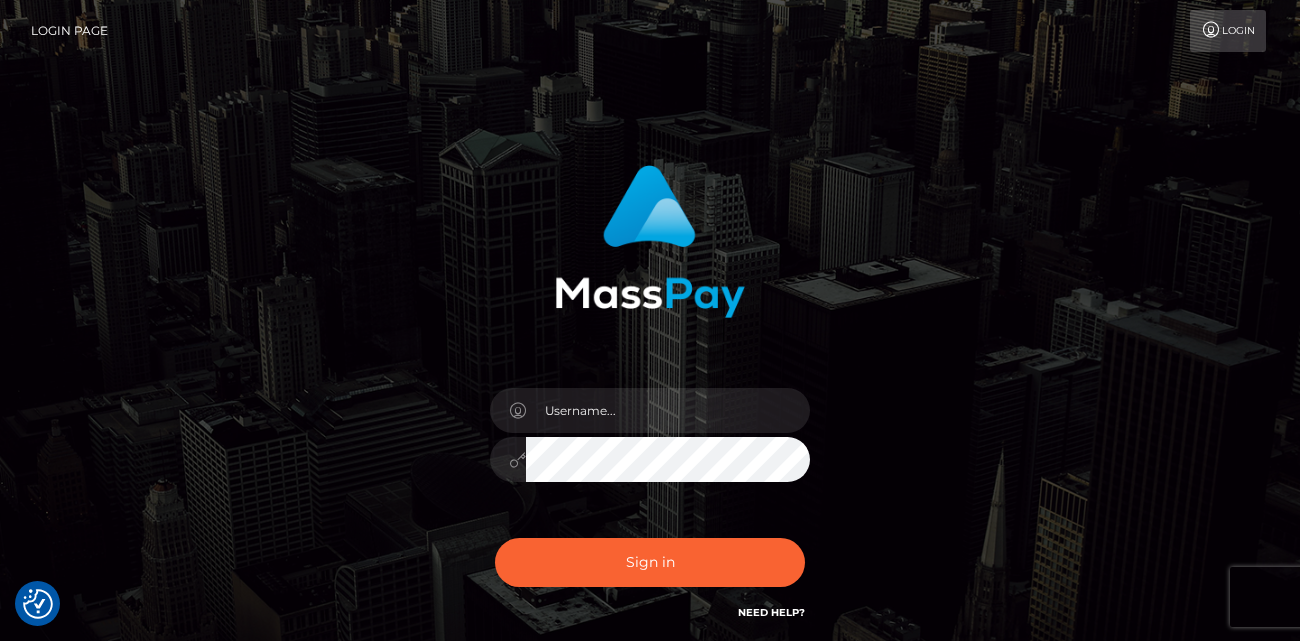 scroll, scrollTop: 0, scrollLeft: 0, axis: both 